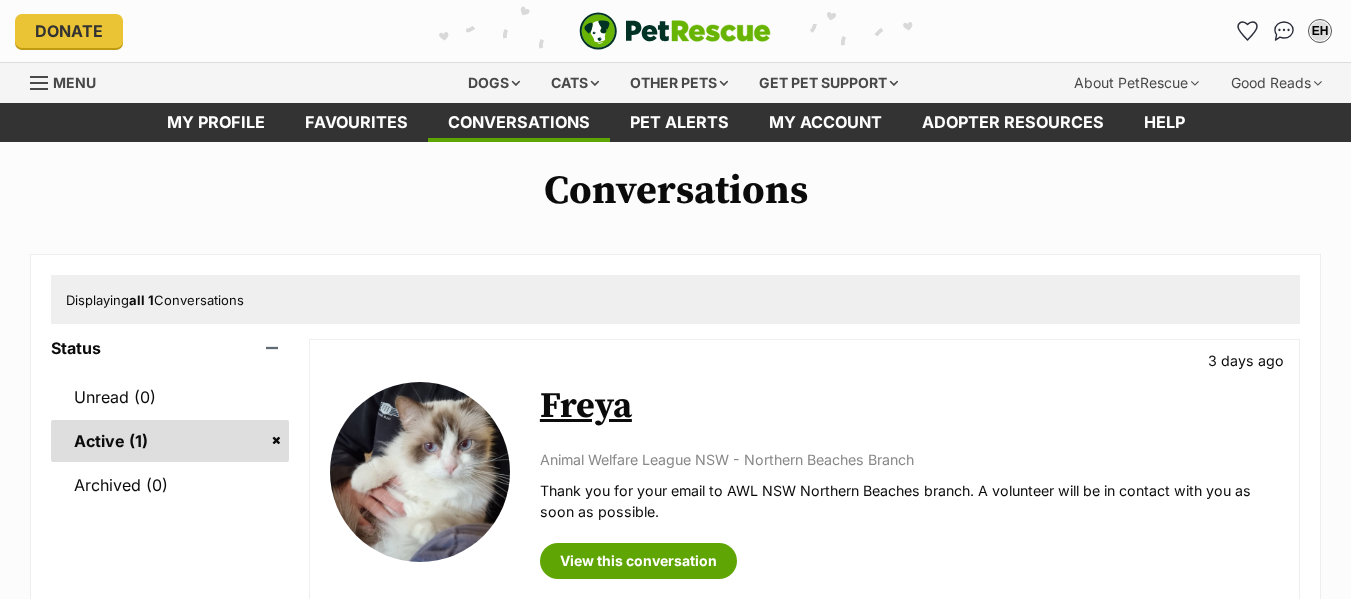 scroll, scrollTop: 0, scrollLeft: 0, axis: both 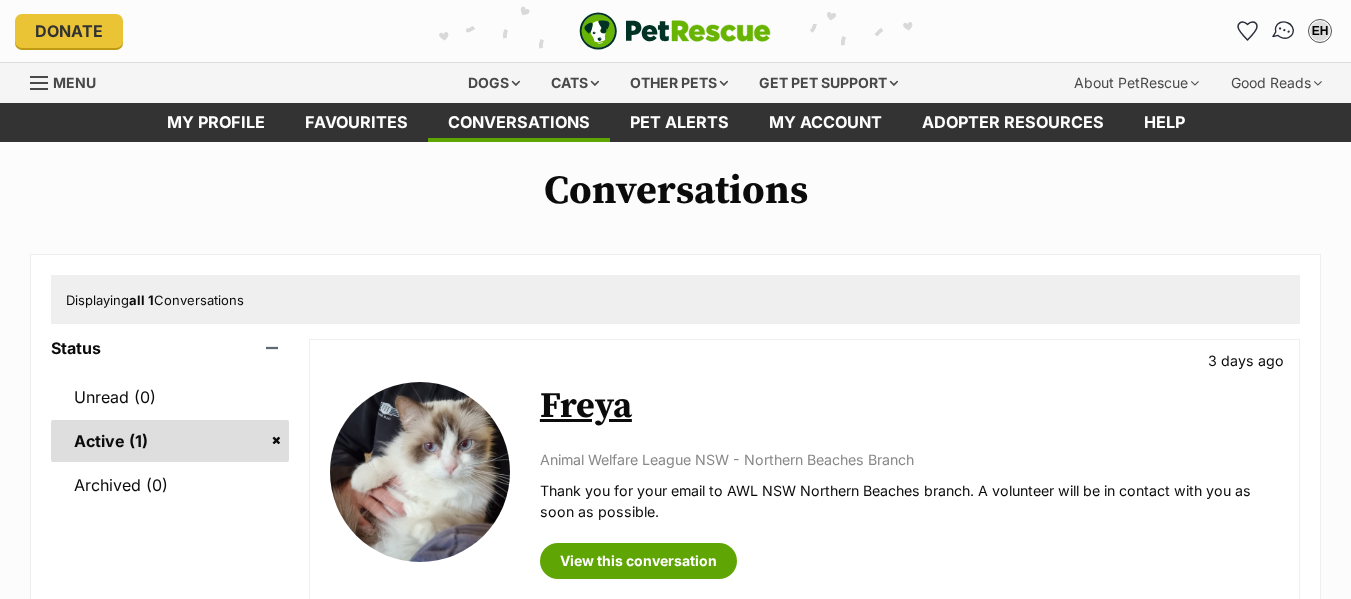 click at bounding box center (1284, 31) 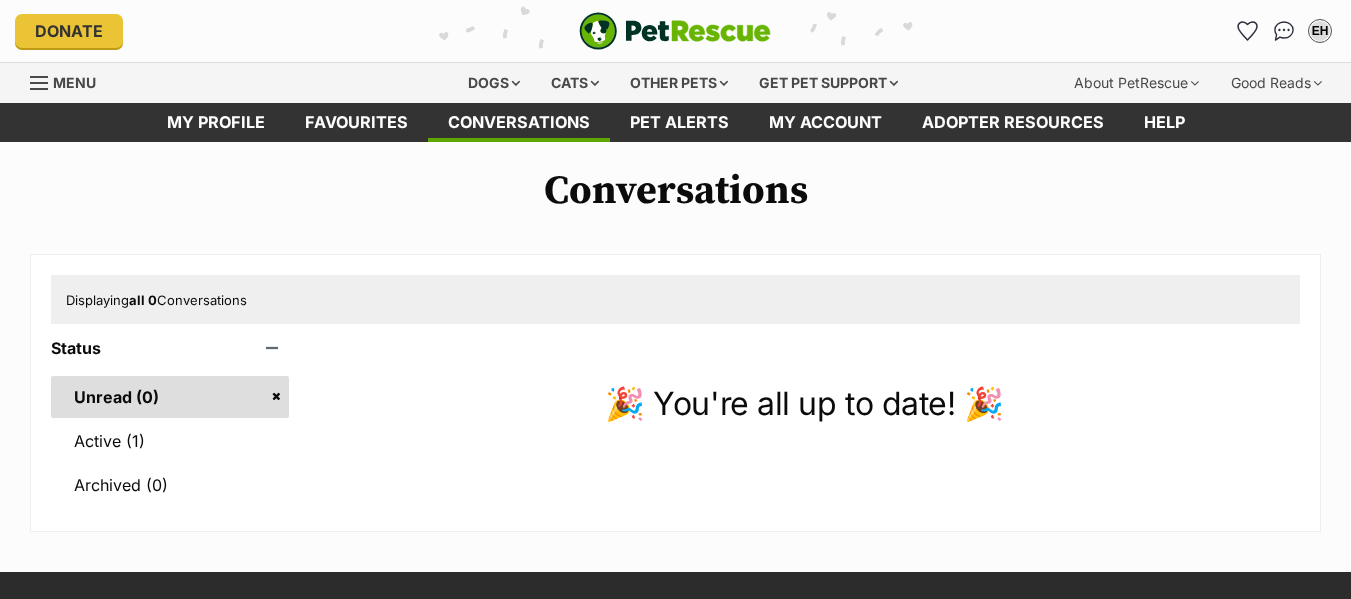 scroll, scrollTop: 0, scrollLeft: 0, axis: both 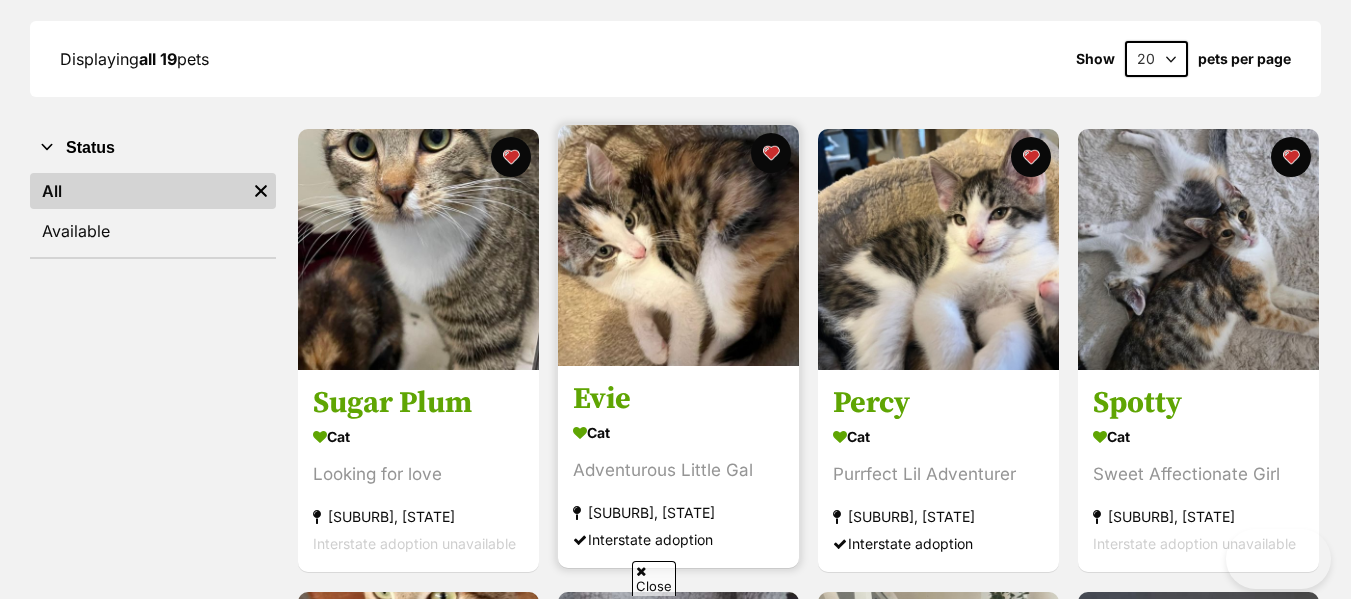 click at bounding box center (678, 245) 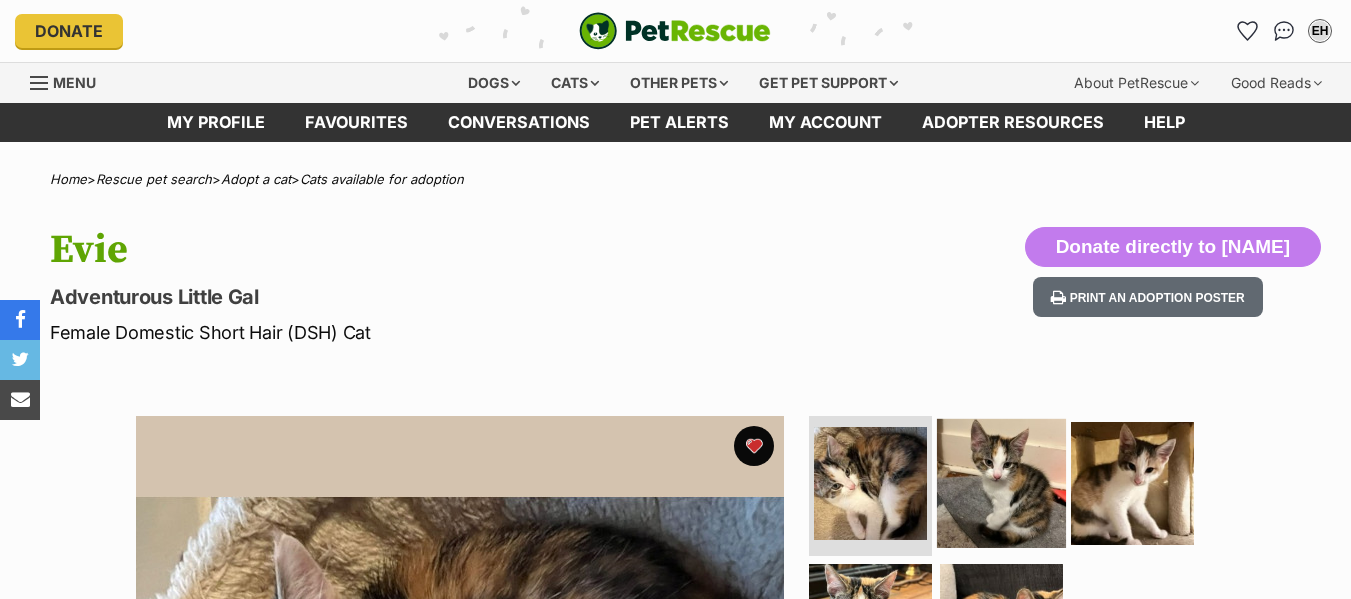 scroll, scrollTop: 0, scrollLeft: 0, axis: both 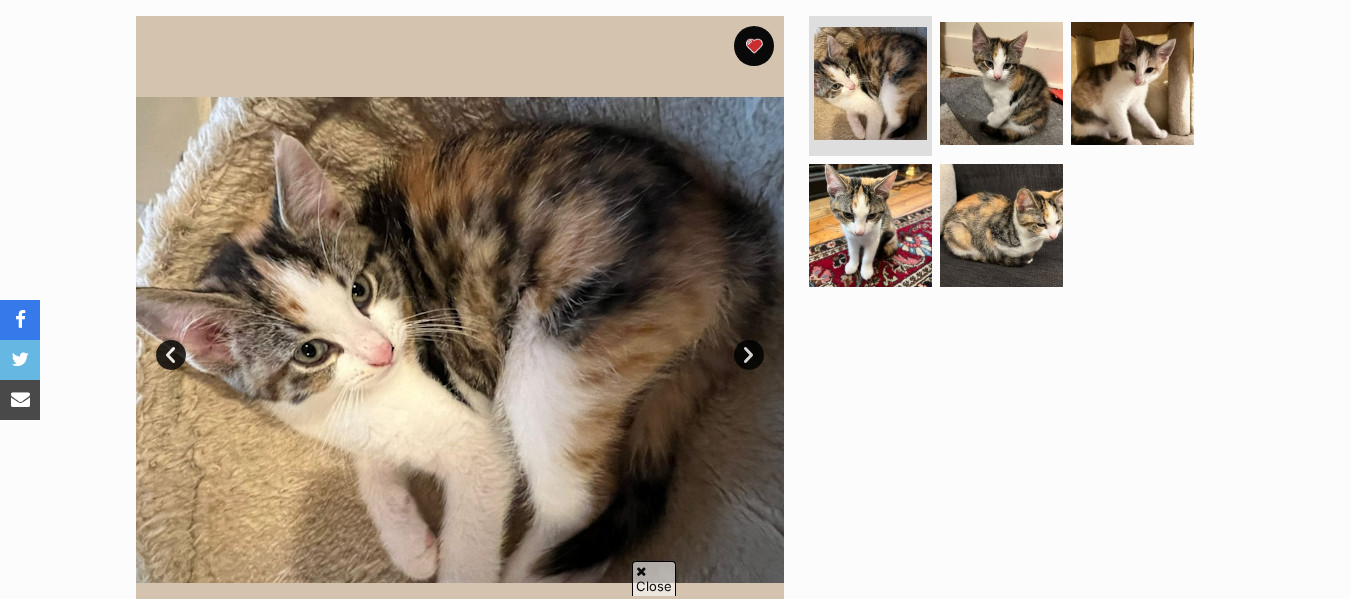 click on "Next" at bounding box center [749, 355] 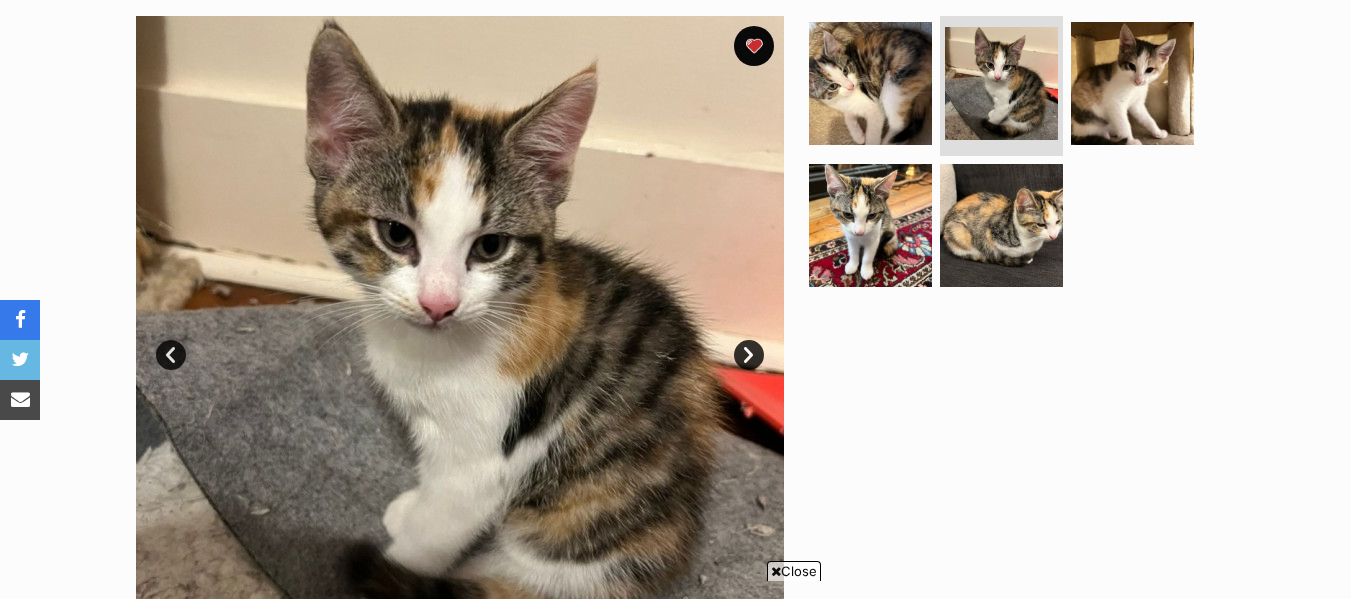 click on "Next" at bounding box center [749, 355] 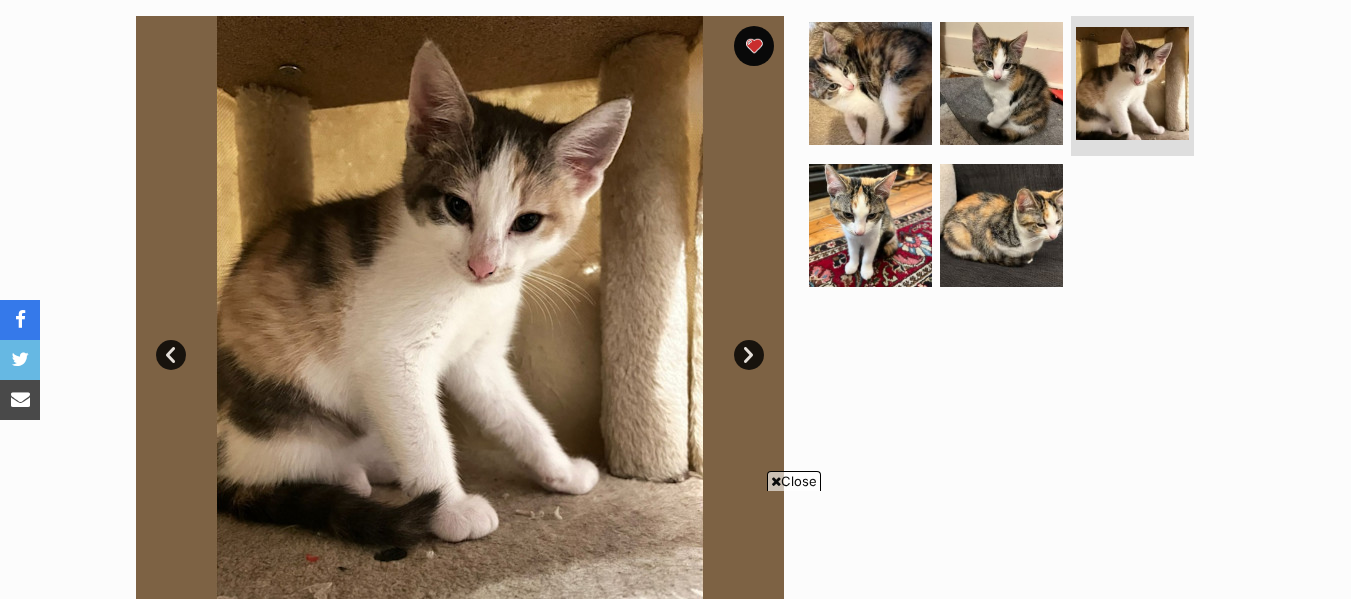 click on "Next" at bounding box center (749, 355) 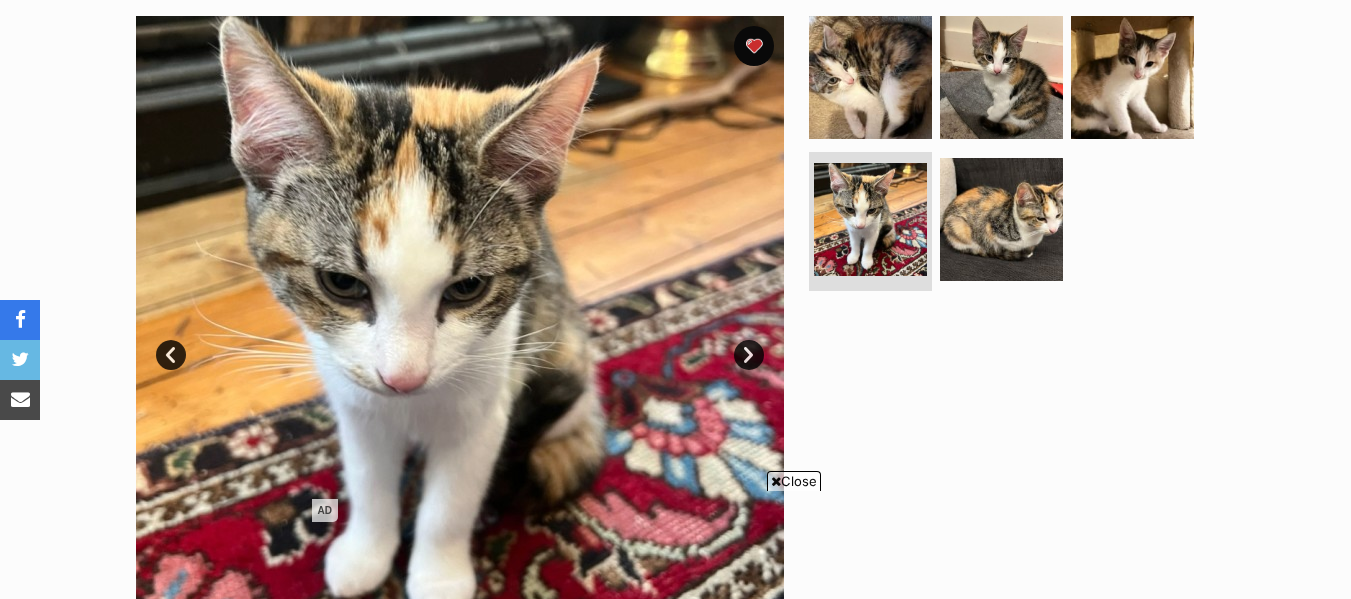 click on "Next" at bounding box center (749, 355) 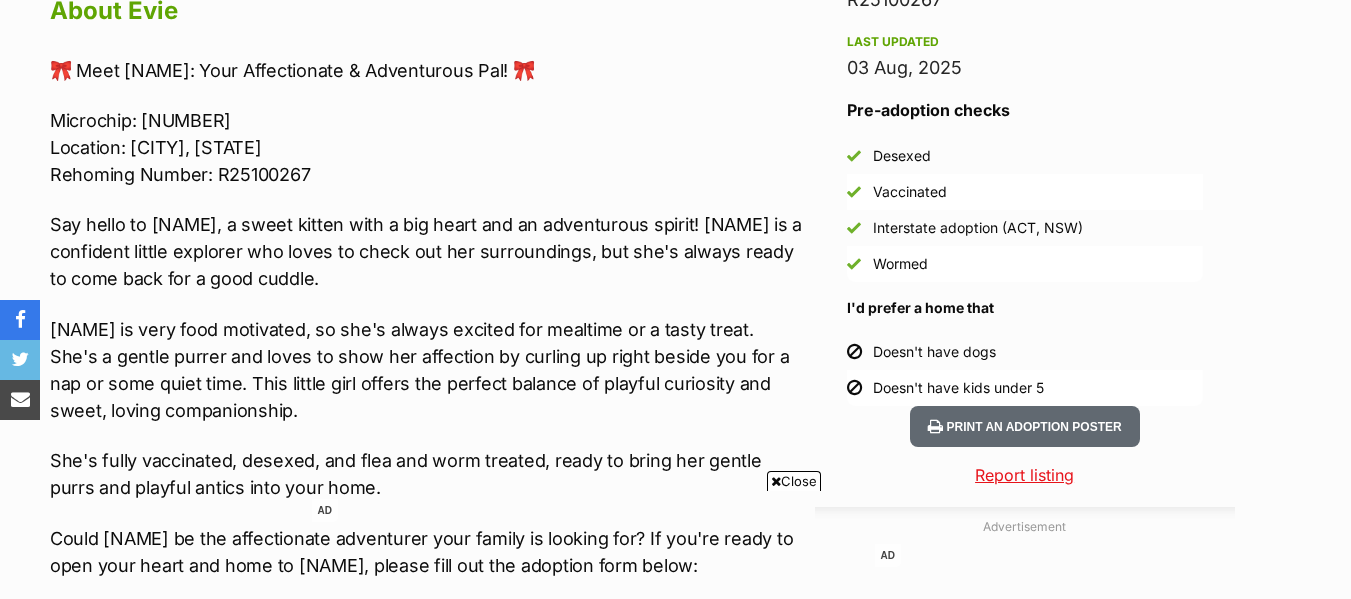 scroll, scrollTop: 1840, scrollLeft: 0, axis: vertical 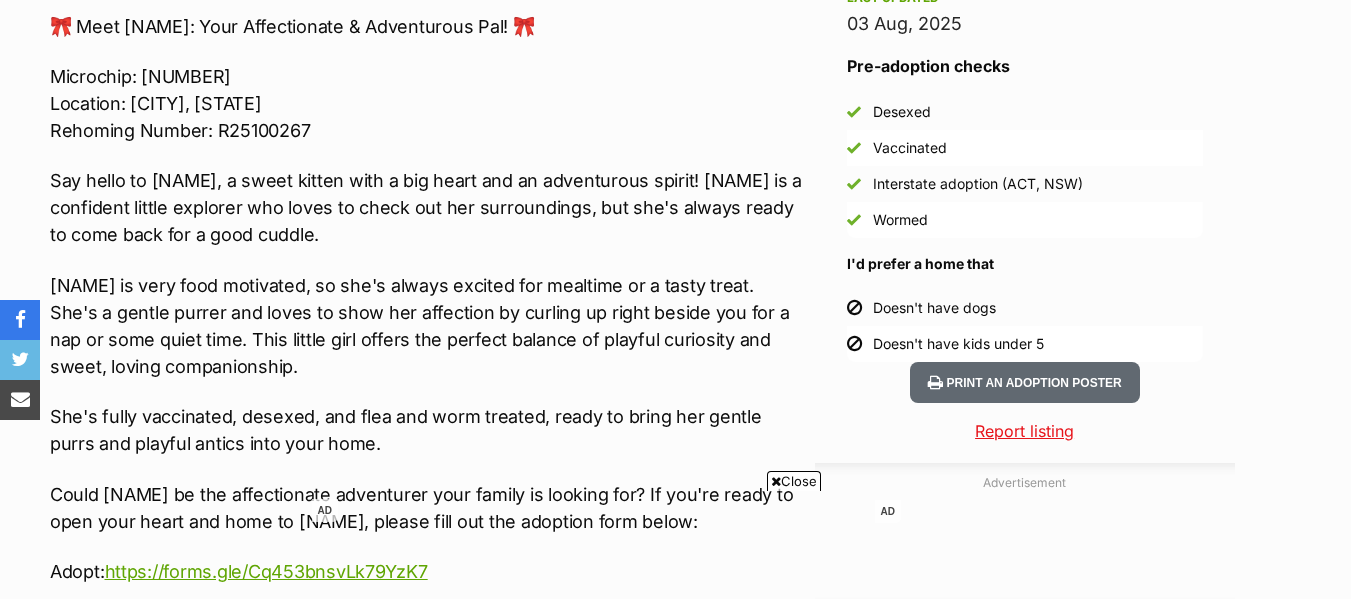 click on "Close" at bounding box center (794, 481) 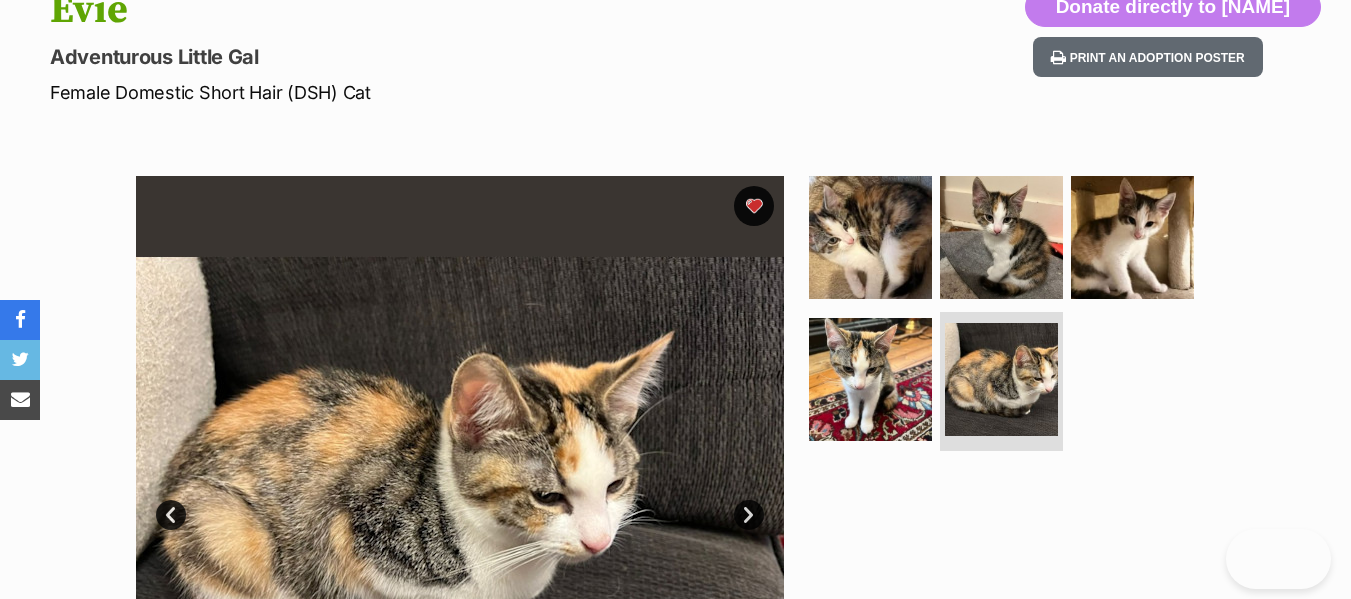 scroll, scrollTop: 360, scrollLeft: 0, axis: vertical 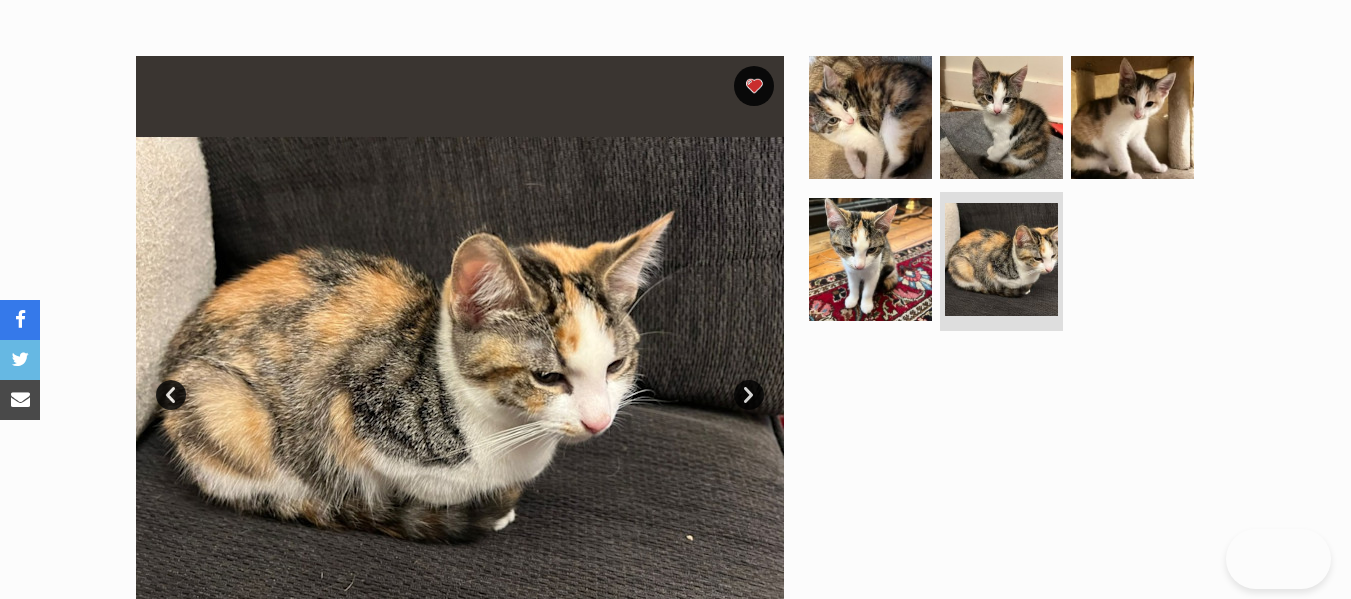 click on "Next" at bounding box center (749, 395) 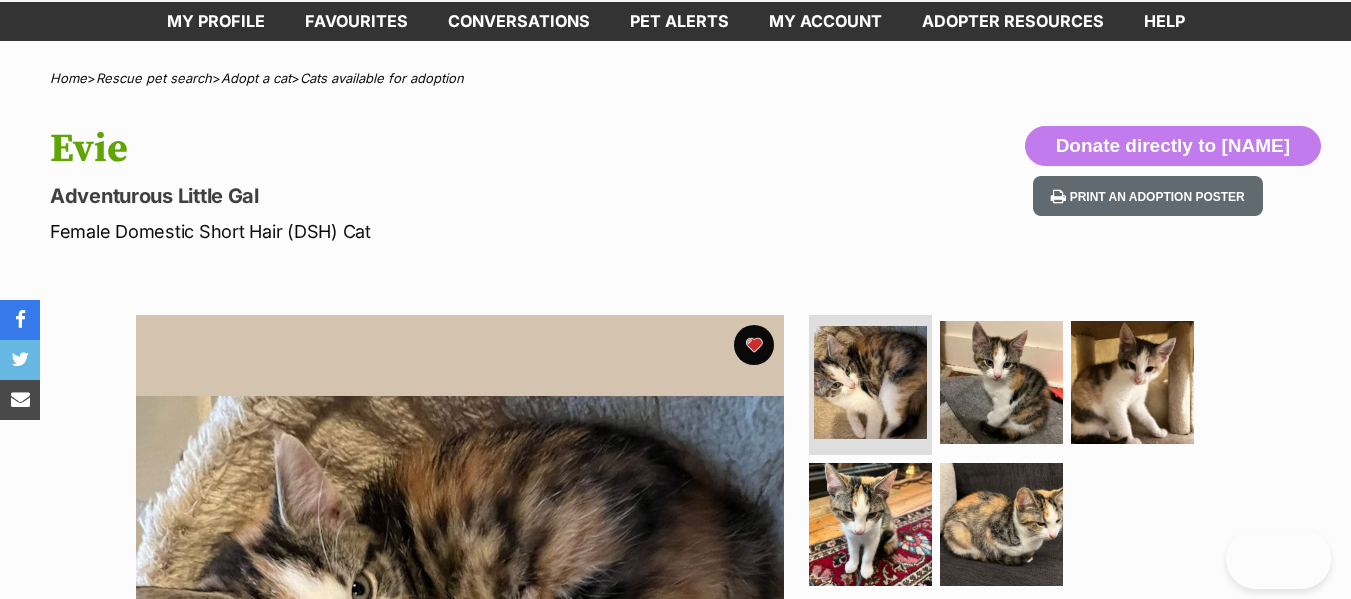 scroll, scrollTop: 0, scrollLeft: 0, axis: both 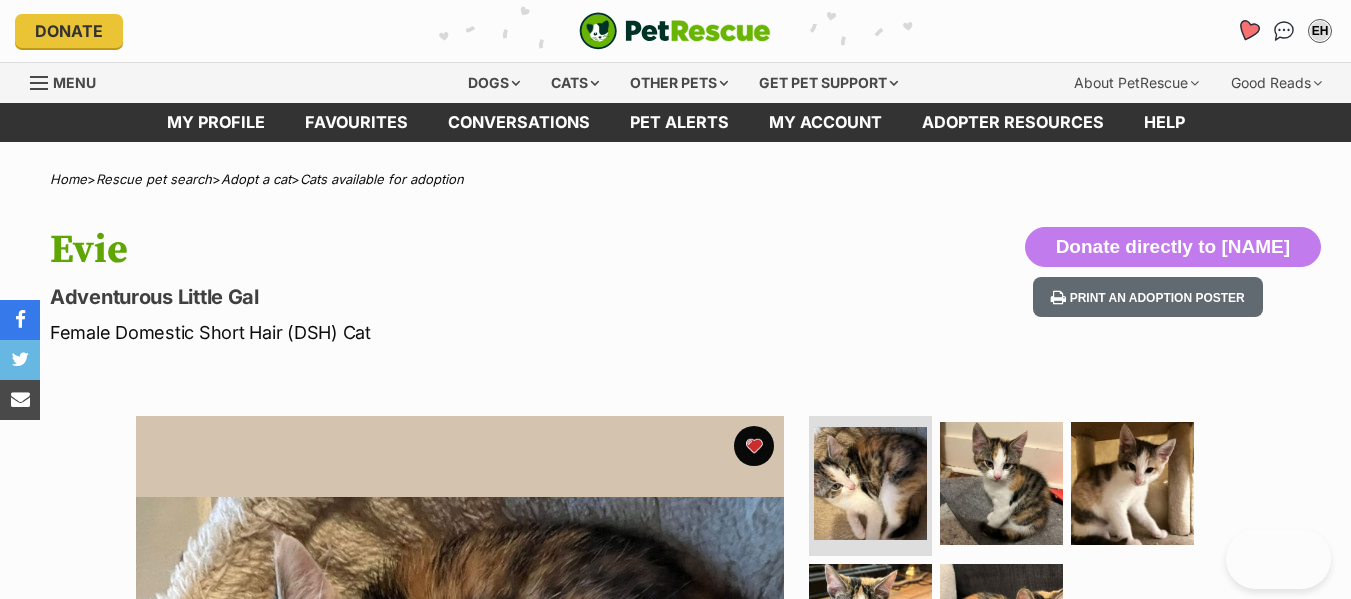 click 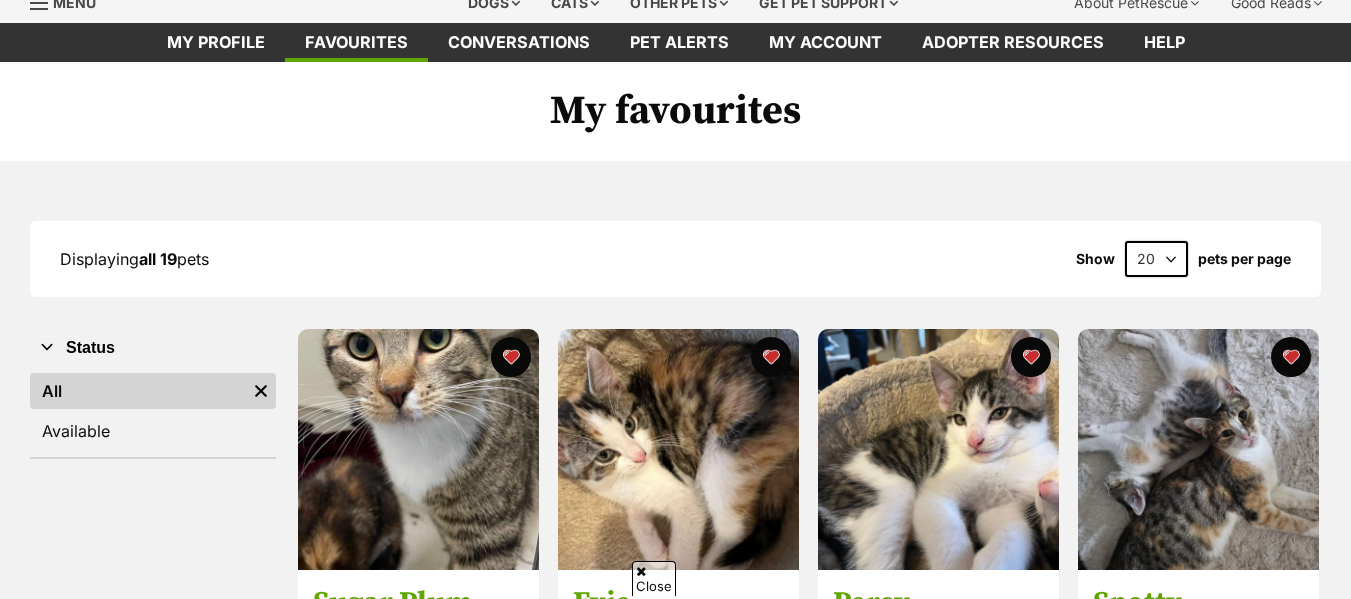 scroll, scrollTop: 80, scrollLeft: 0, axis: vertical 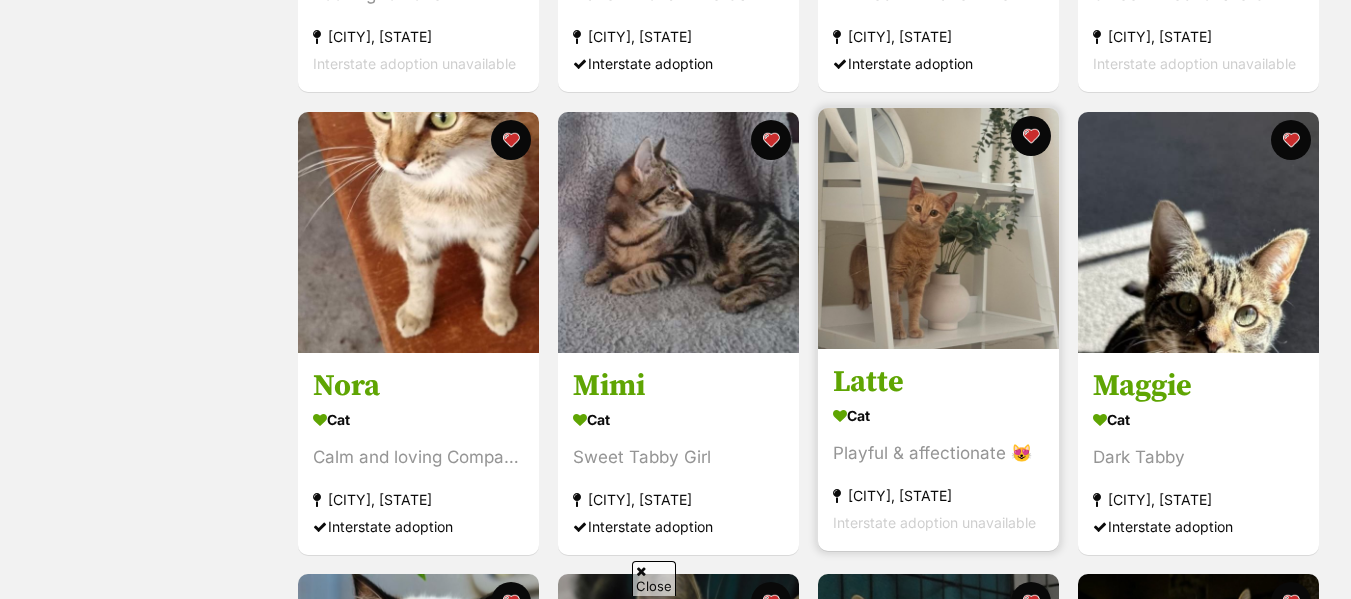 click at bounding box center (938, 228) 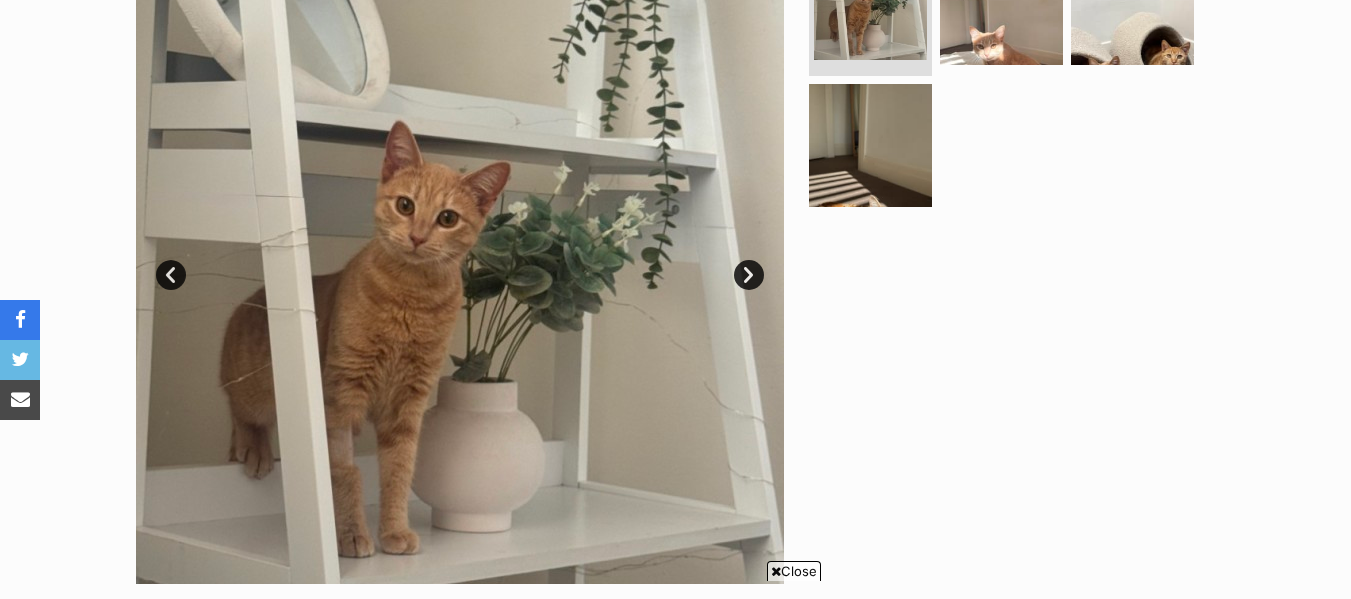 scroll, scrollTop: 480, scrollLeft: 0, axis: vertical 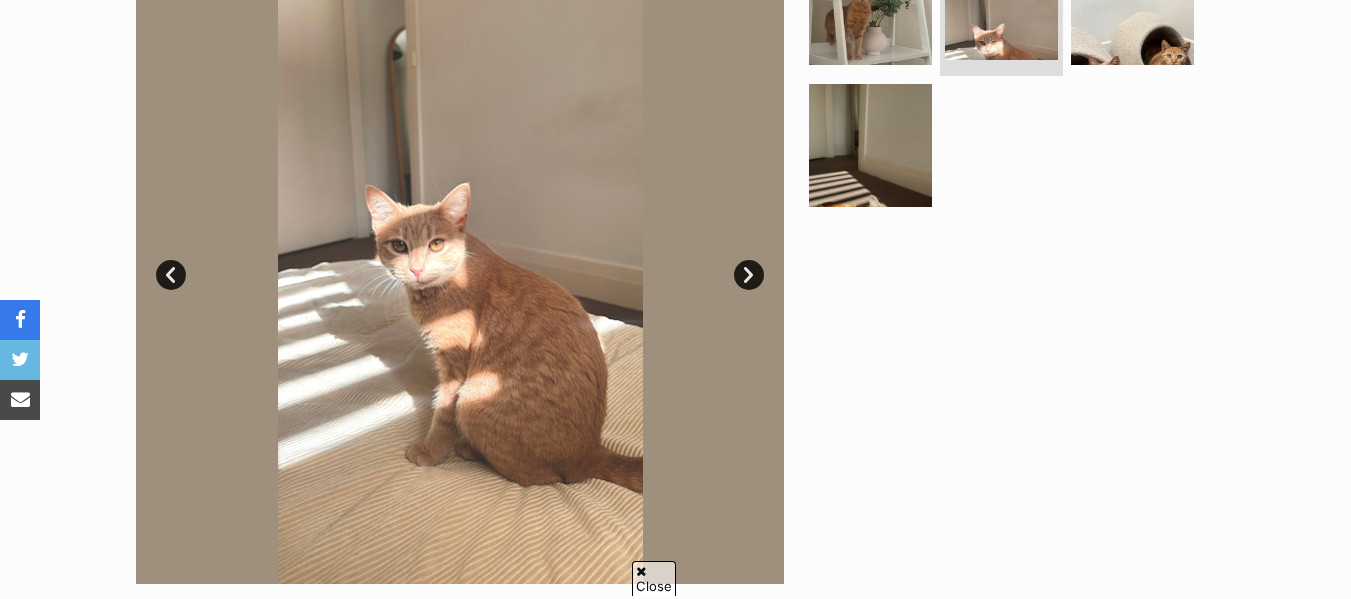 click on "Next" at bounding box center (749, 275) 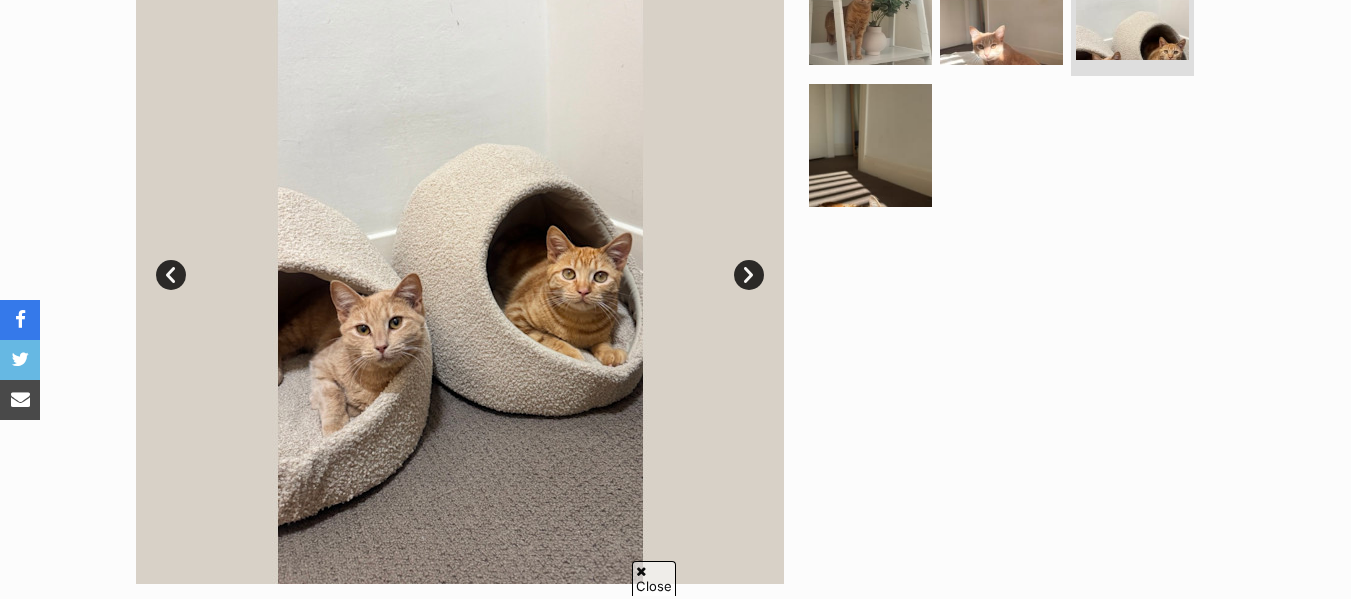click on "Next" at bounding box center (749, 275) 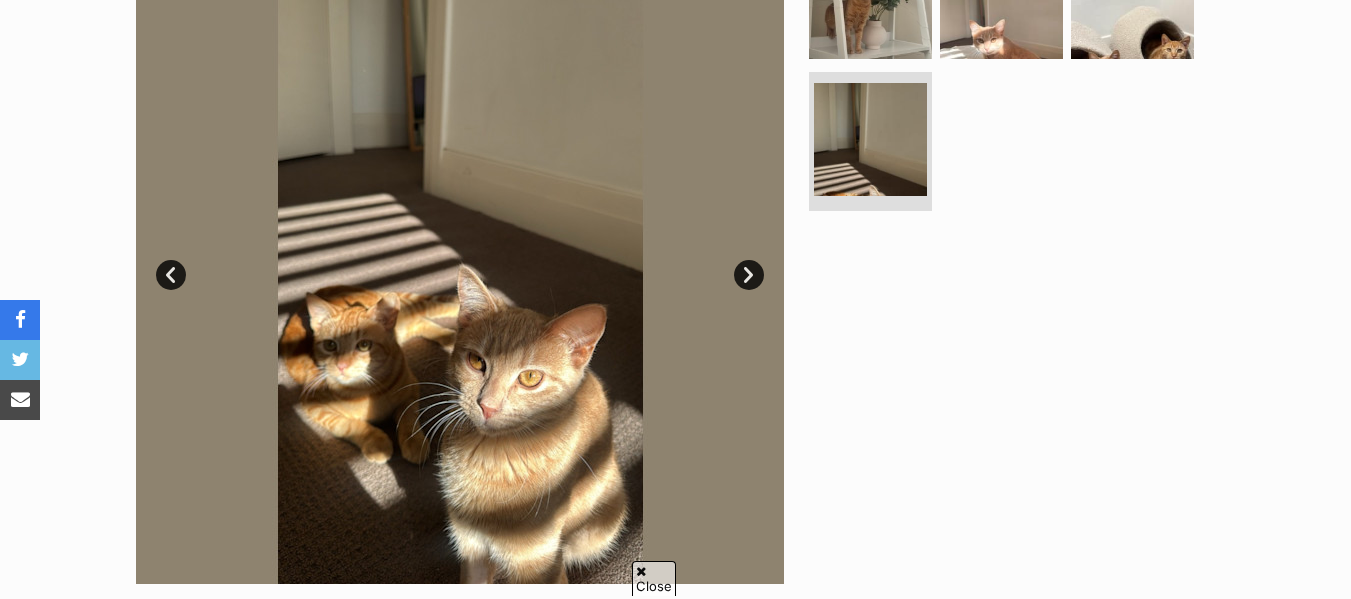 click on "Next" at bounding box center (749, 275) 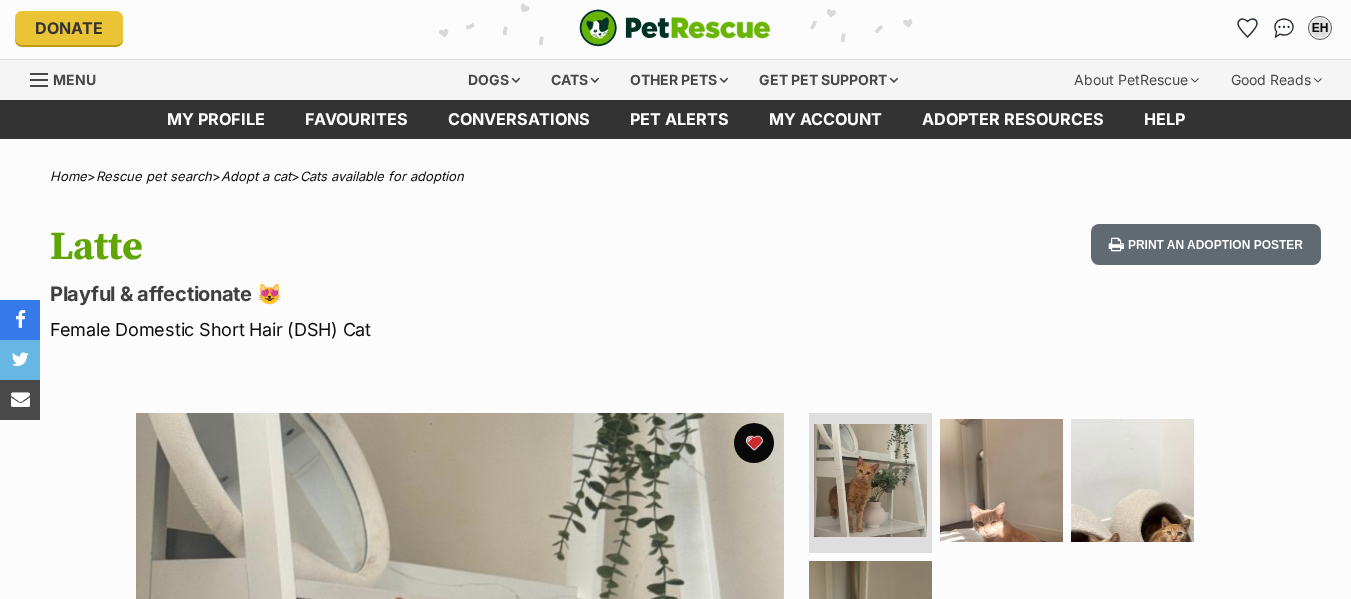 scroll, scrollTop: 0, scrollLeft: 0, axis: both 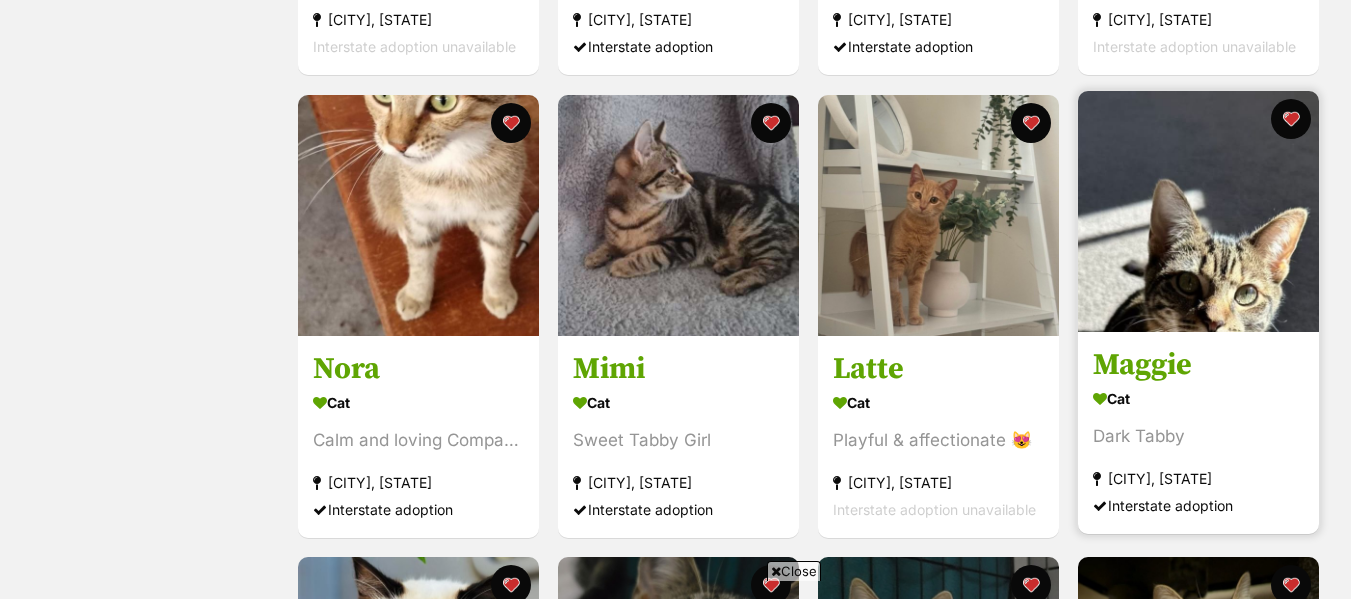click on "Maggie" at bounding box center [1198, 365] 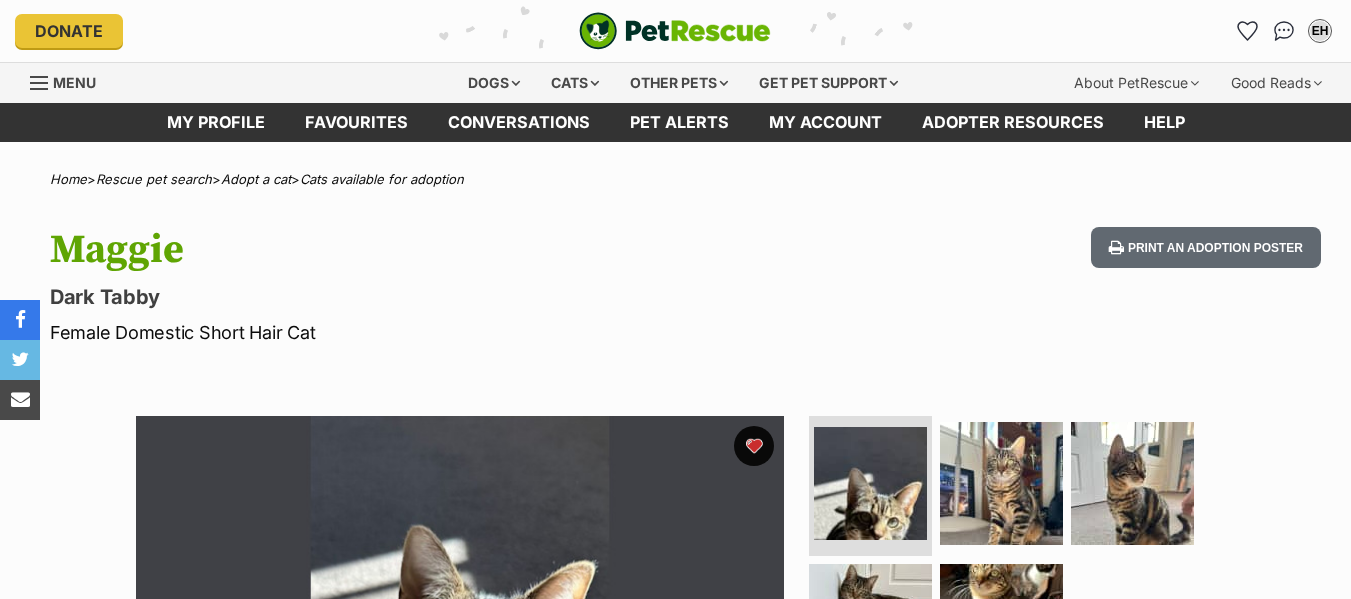 scroll, scrollTop: 0, scrollLeft: 0, axis: both 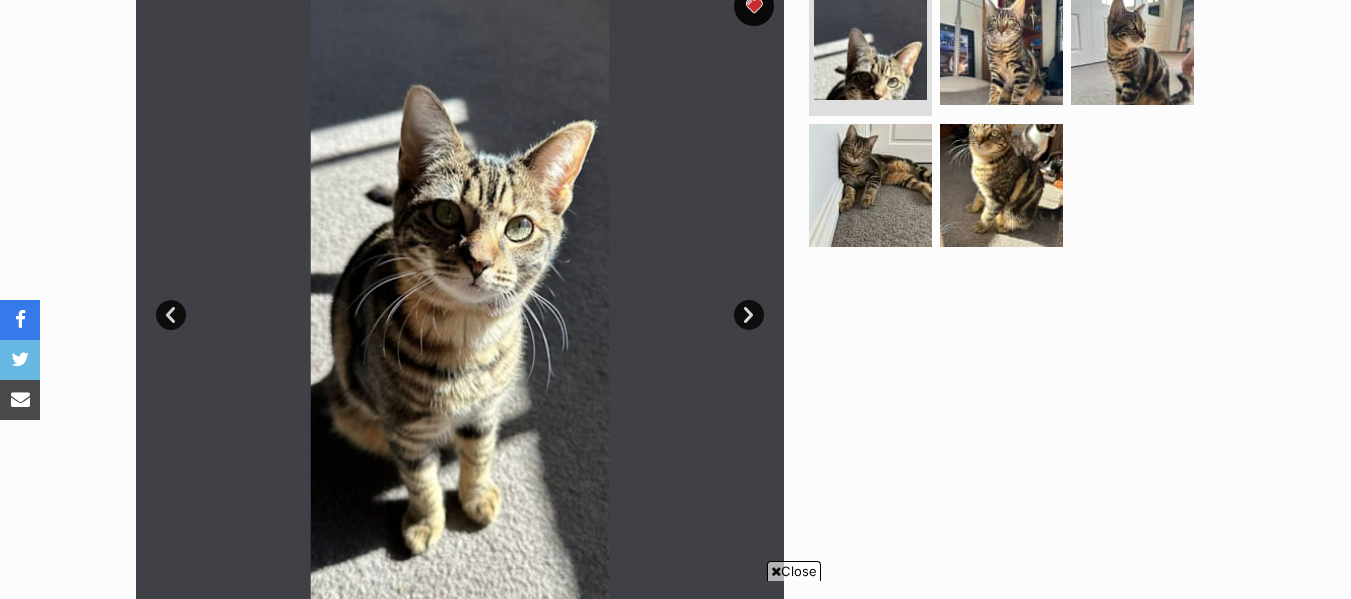 click on "Next" at bounding box center (749, 315) 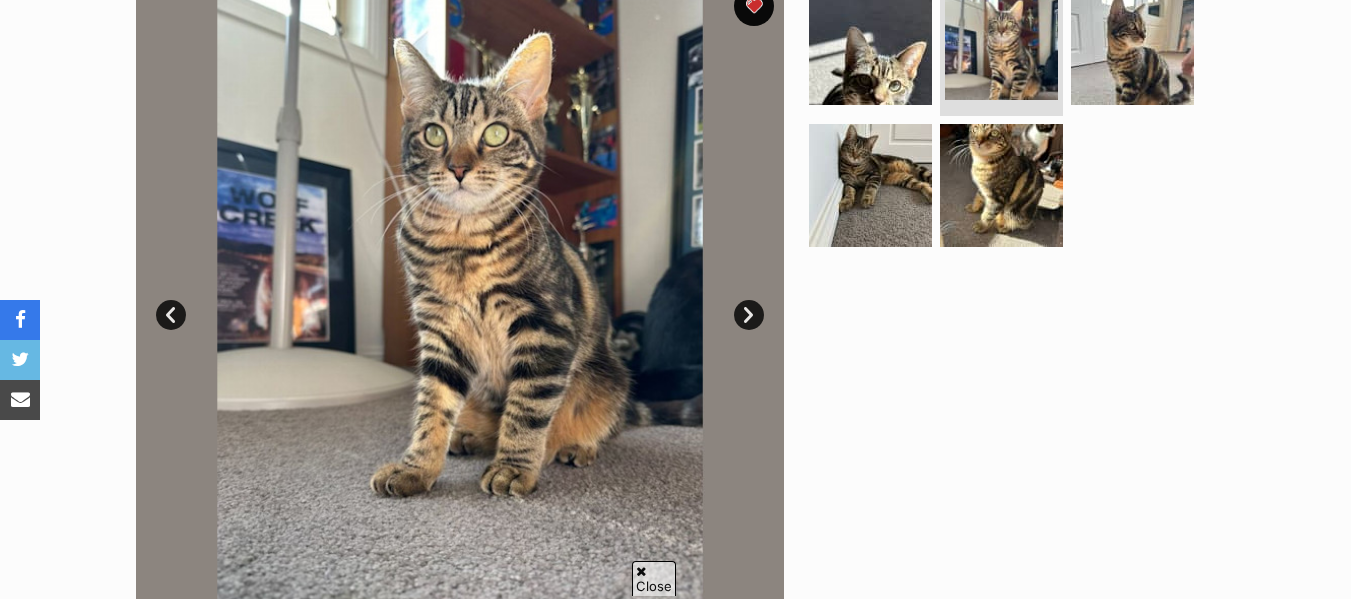click on "Next" at bounding box center (749, 315) 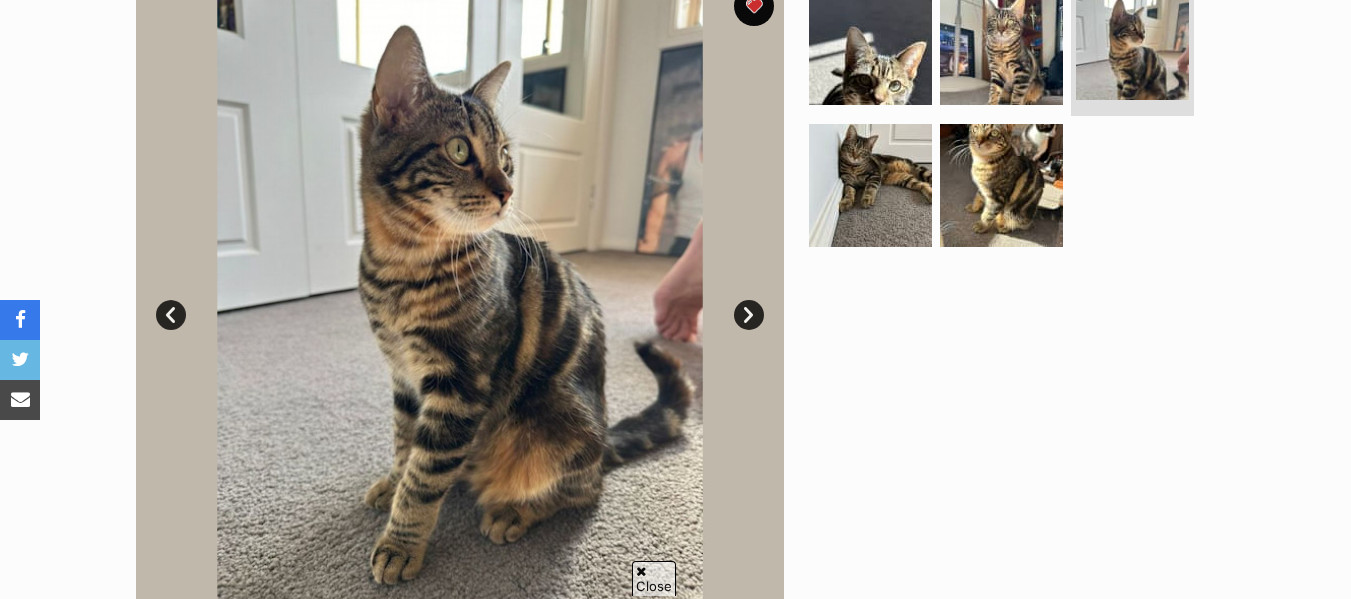 click on "Next" at bounding box center (749, 315) 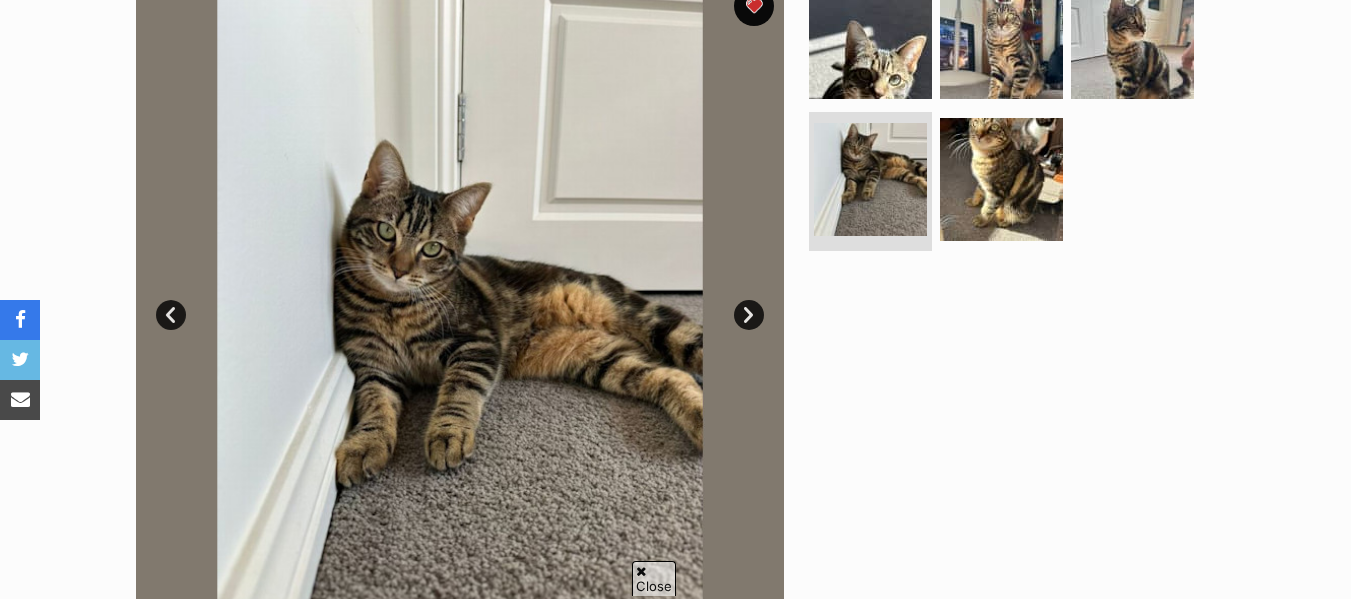 click on "Next" at bounding box center [749, 315] 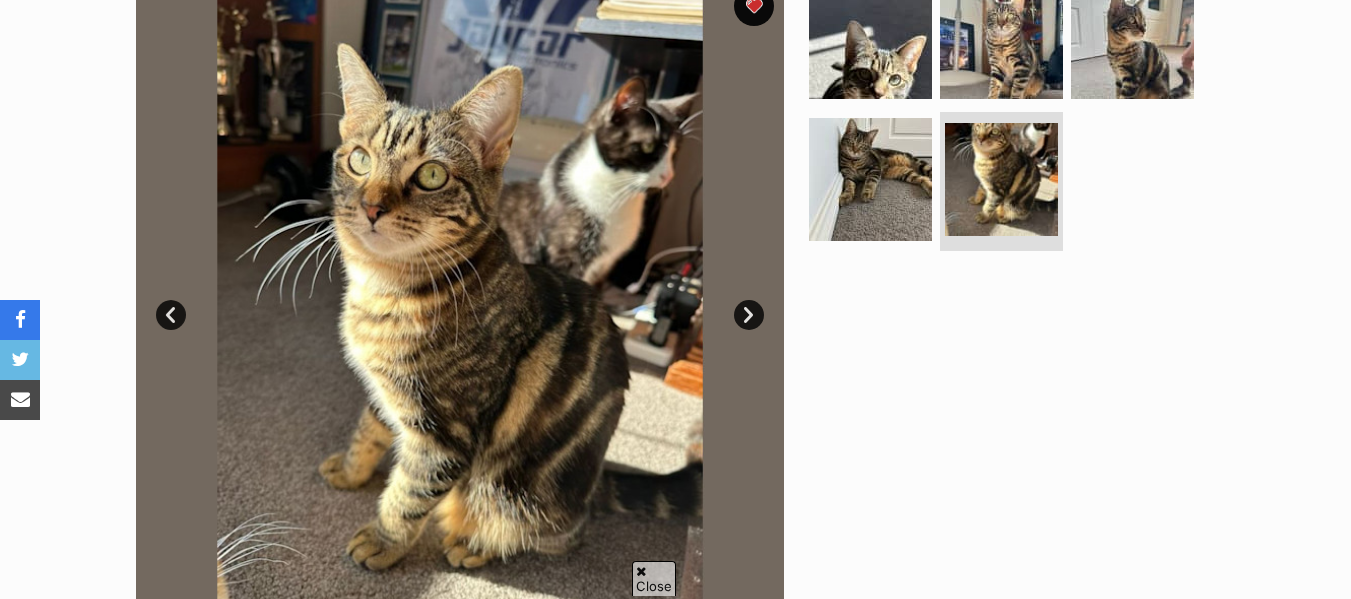 click on "Next" at bounding box center [749, 315] 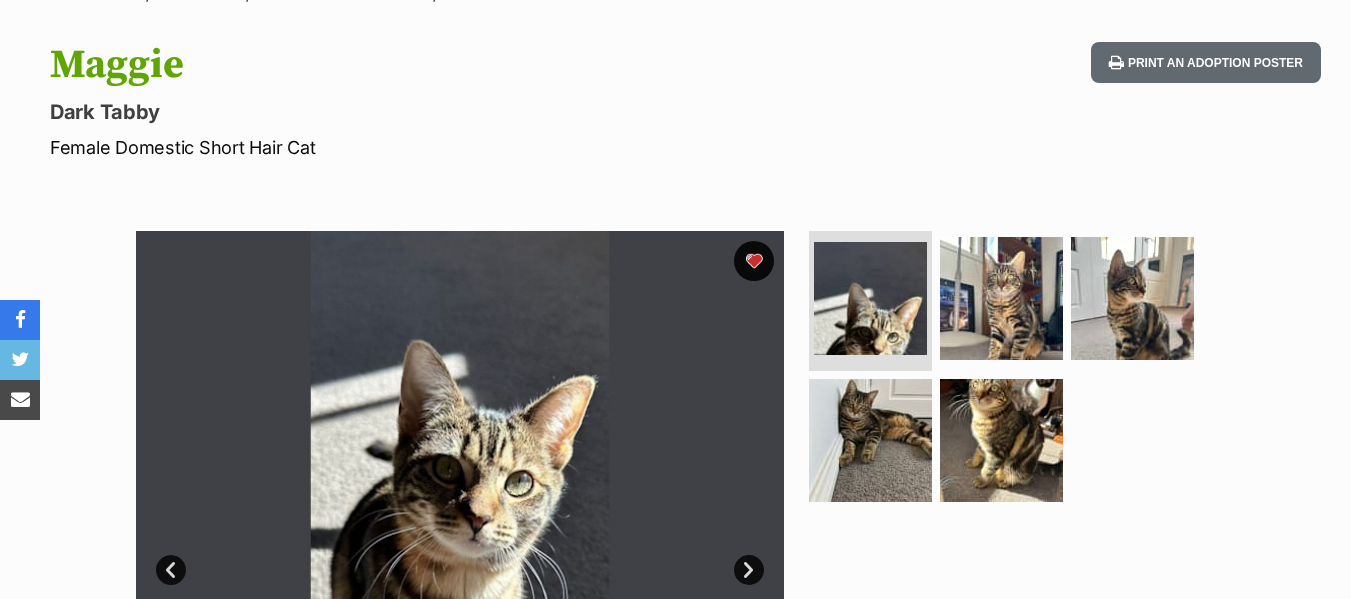 scroll, scrollTop: 0, scrollLeft: 0, axis: both 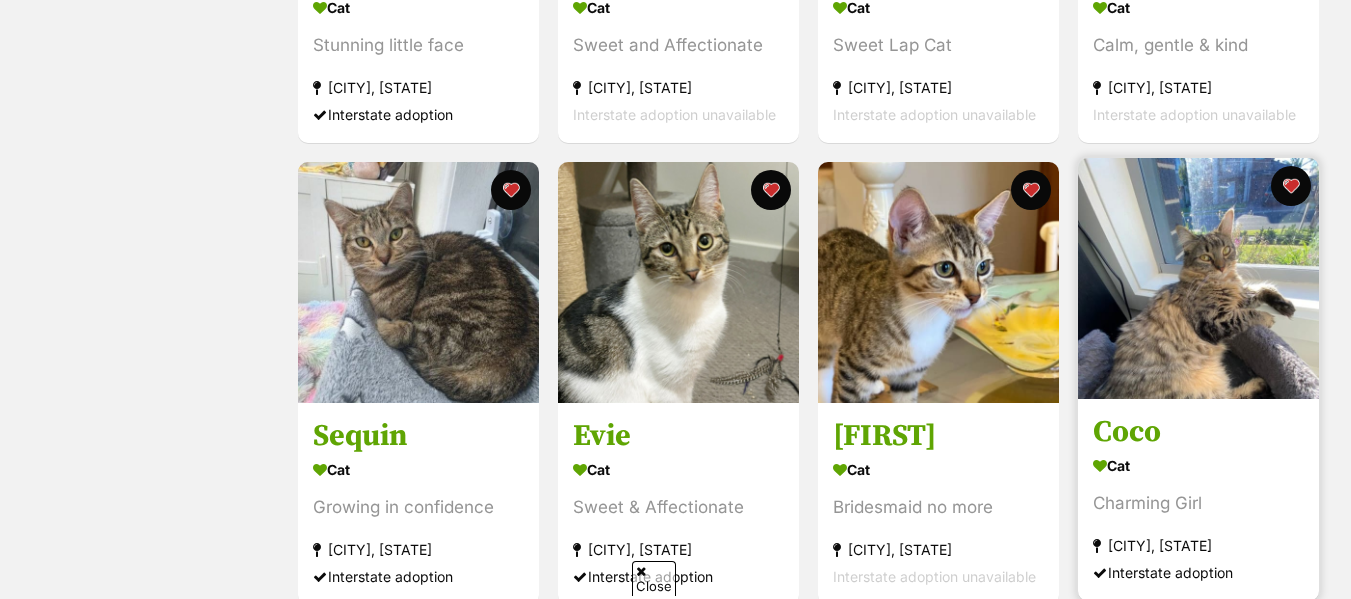click at bounding box center [1198, 278] 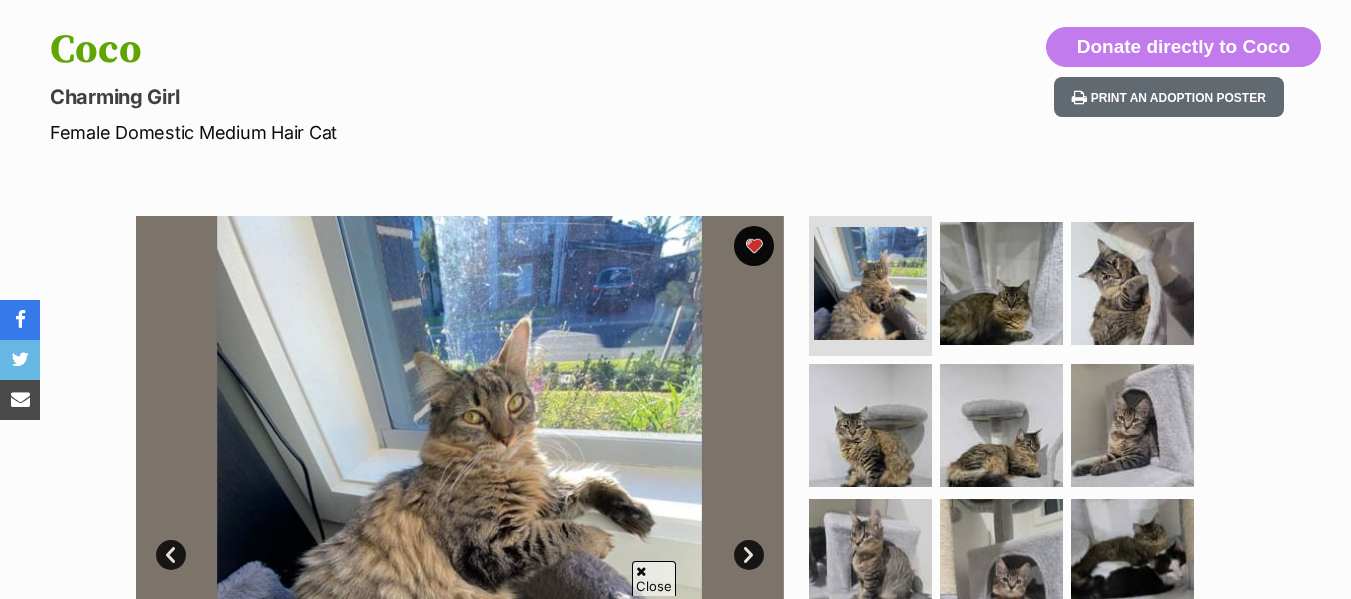 scroll, scrollTop: 480, scrollLeft: 0, axis: vertical 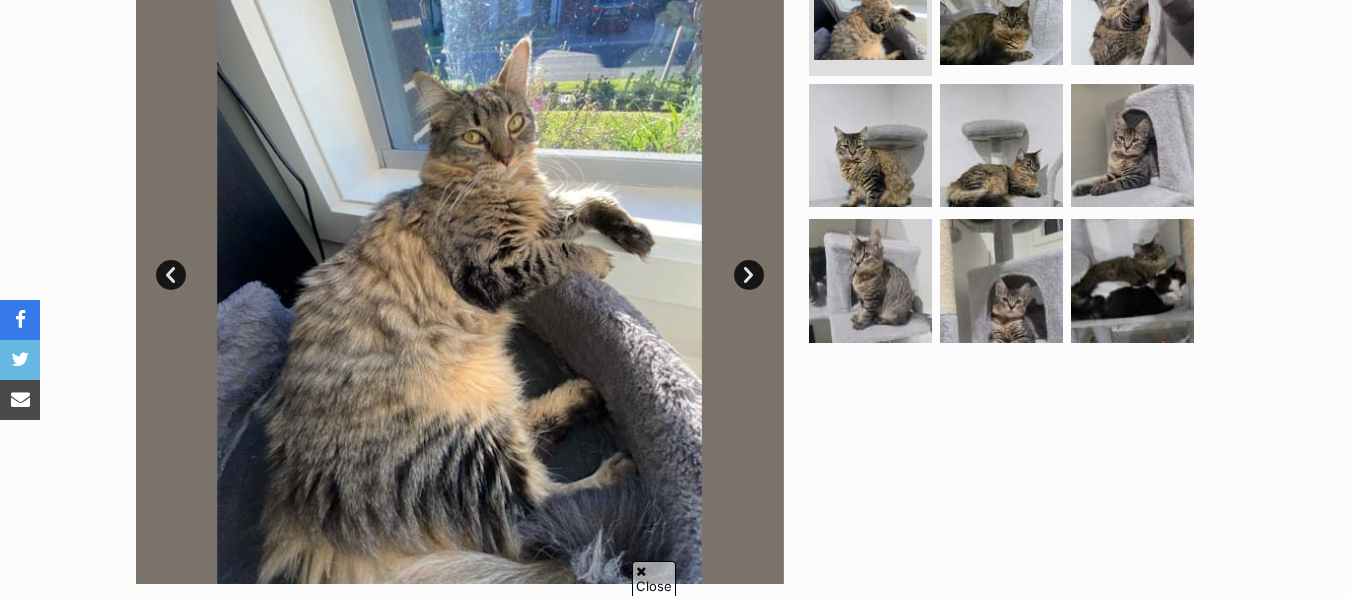 click on "Next" at bounding box center [749, 275] 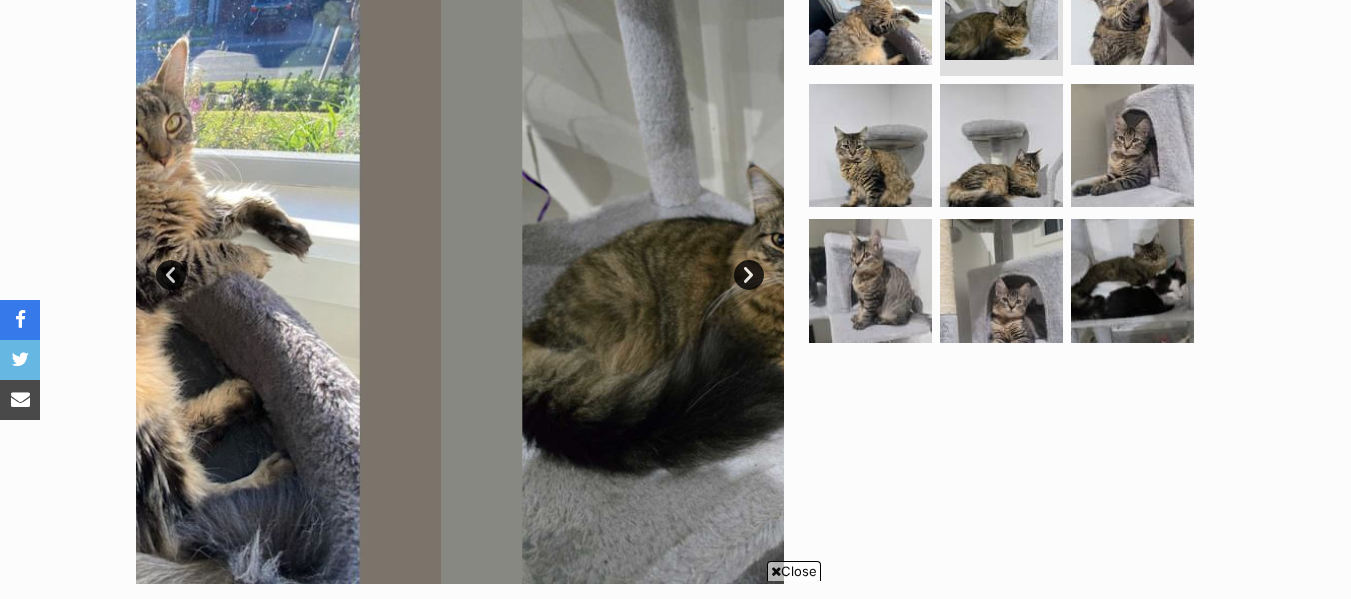 scroll, scrollTop: 0, scrollLeft: 0, axis: both 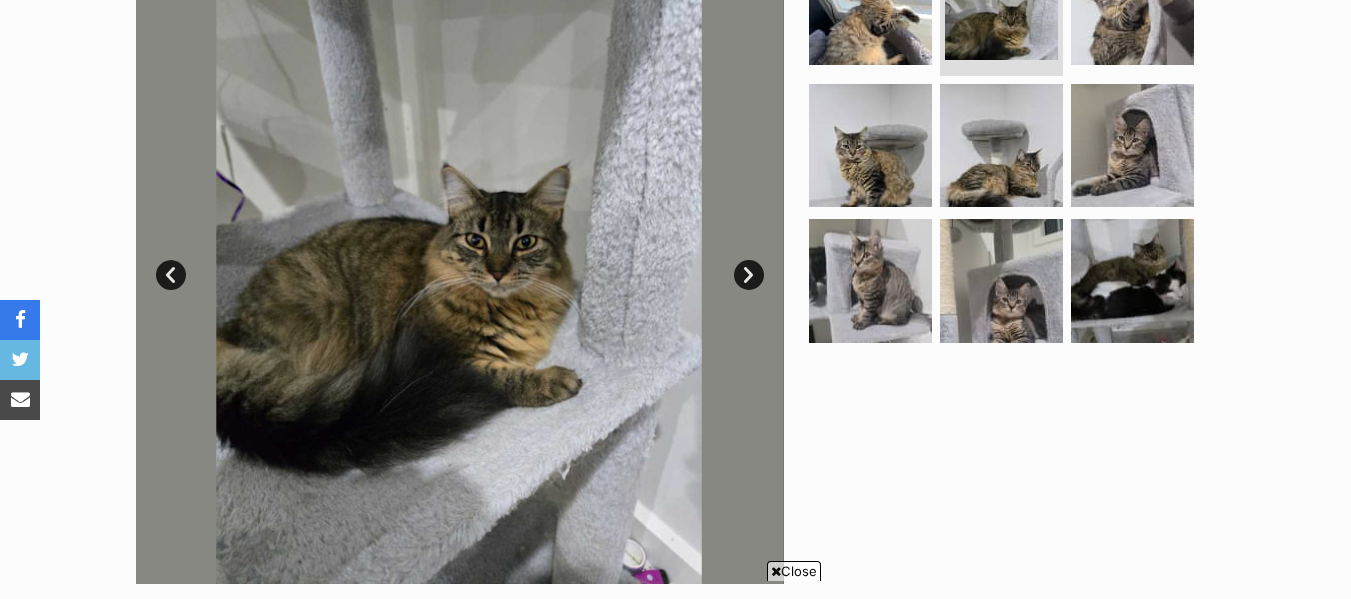click on "Next" at bounding box center (749, 275) 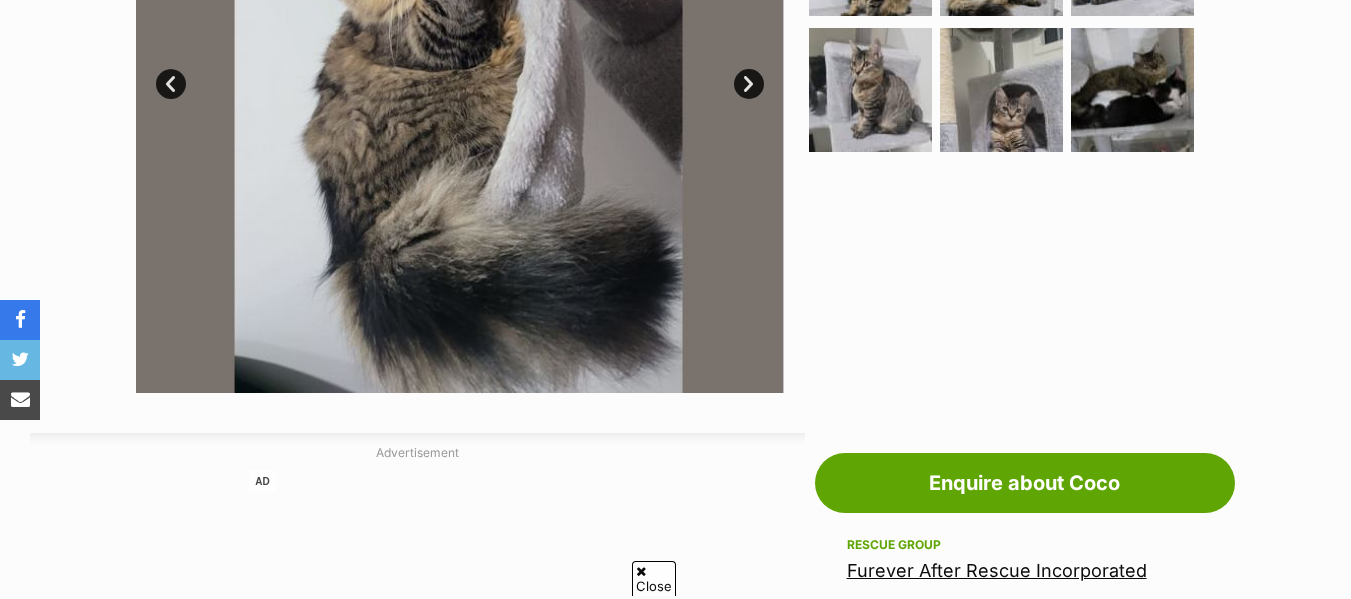 scroll, scrollTop: 377, scrollLeft: 0, axis: vertical 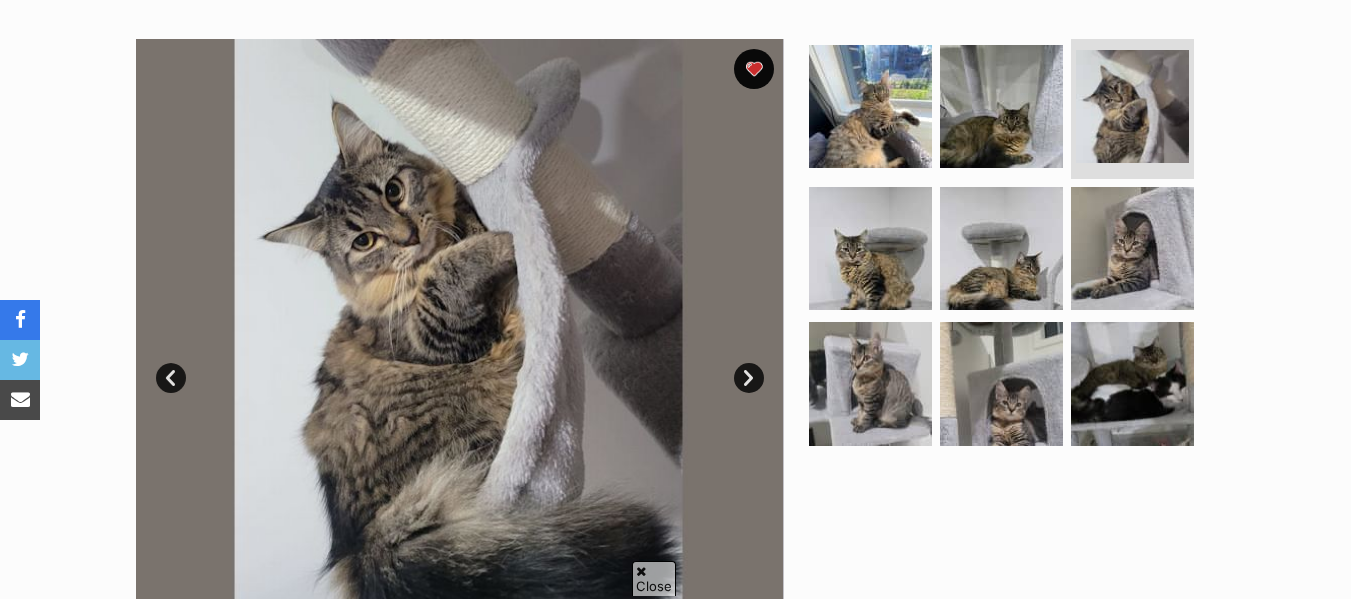 click on "Next" at bounding box center [749, 378] 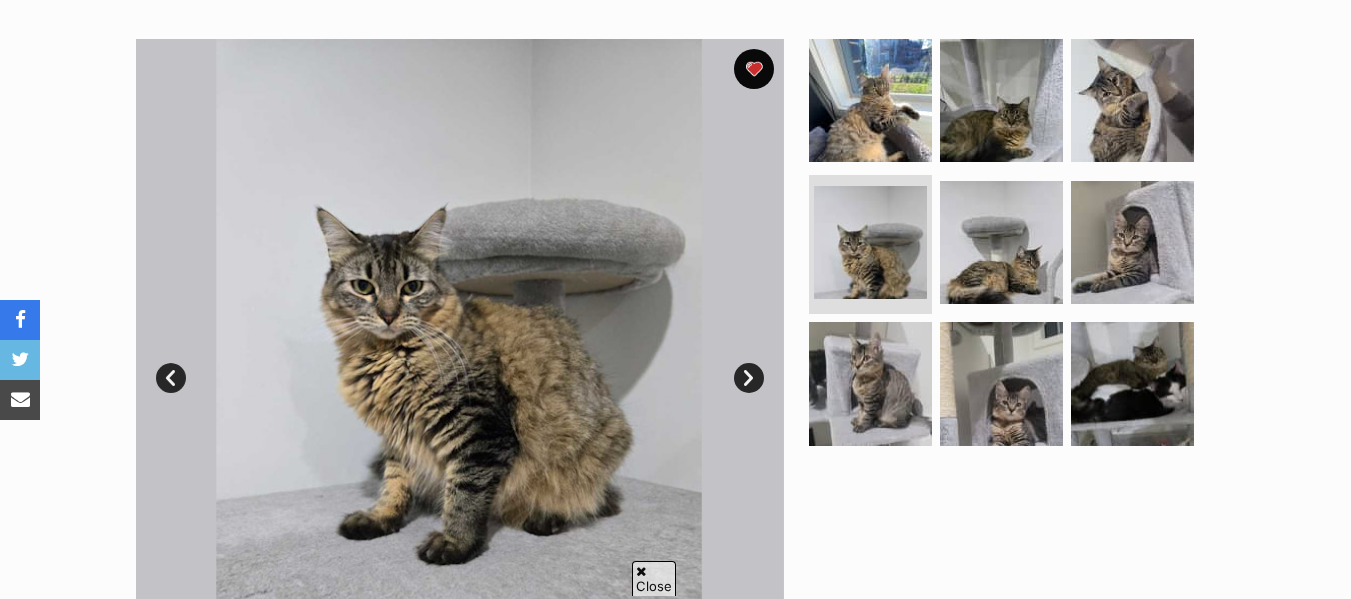click on "Next" at bounding box center (749, 378) 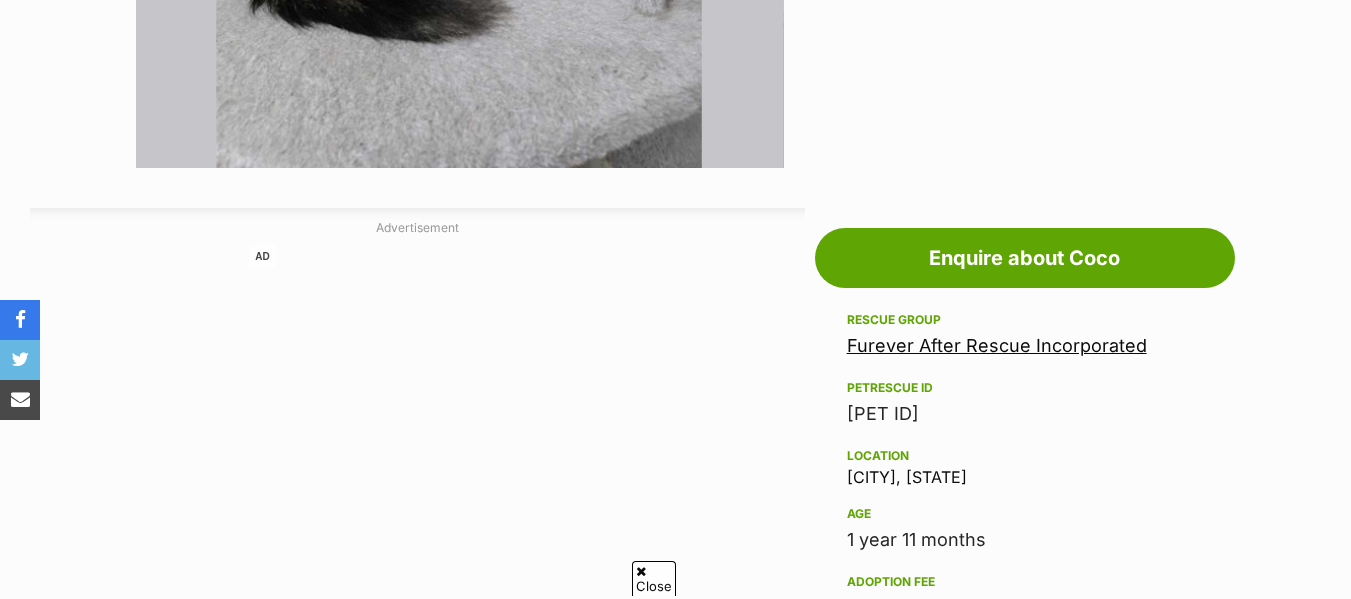 scroll, scrollTop: 897, scrollLeft: 0, axis: vertical 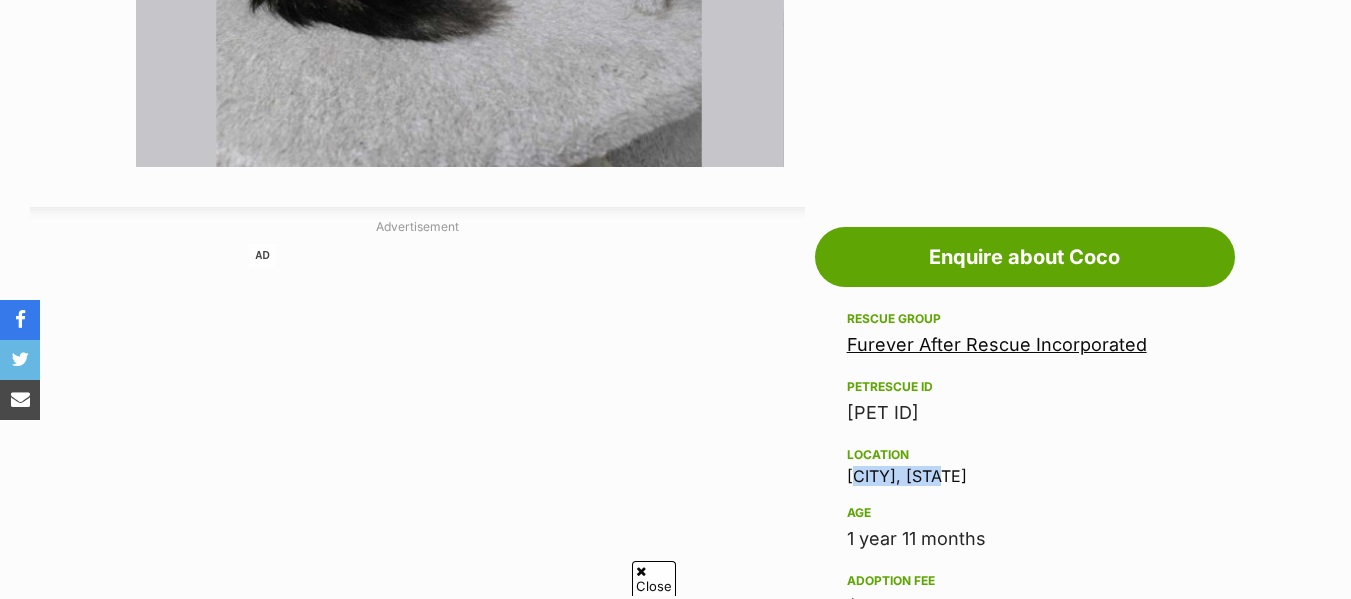 drag, startPoint x: 949, startPoint y: 476, endPoint x: 838, endPoint y: 478, distance: 111.01801 